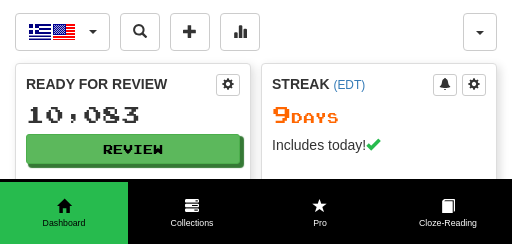 scroll, scrollTop: 0, scrollLeft: 0, axis: both 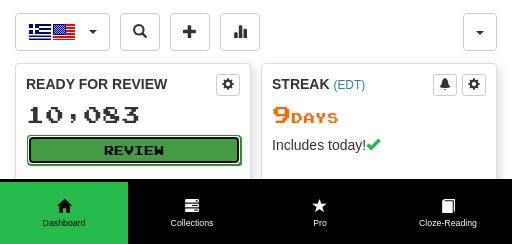 click on "Review" at bounding box center [134, 150] 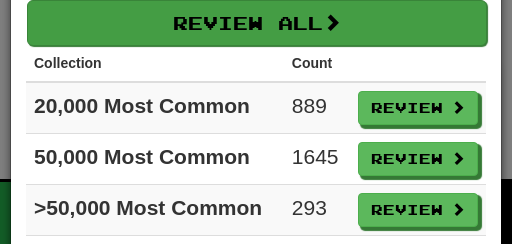 scroll, scrollTop: 0, scrollLeft: 0, axis: both 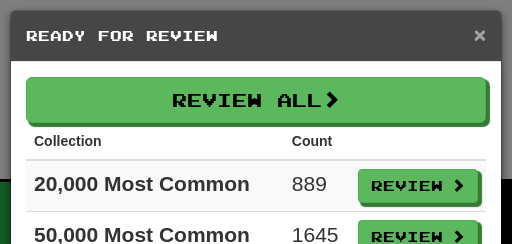 click on "×" at bounding box center [480, 34] 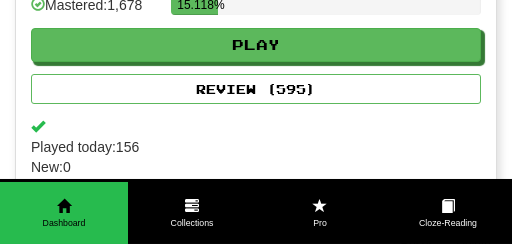 scroll, scrollTop: 5882, scrollLeft: 0, axis: vertical 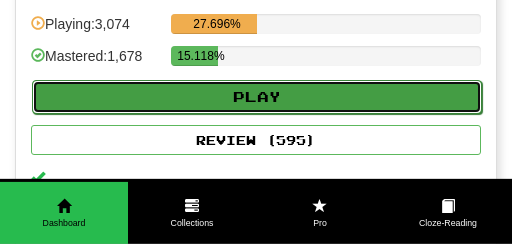 click on "Play" at bounding box center (257, 97) 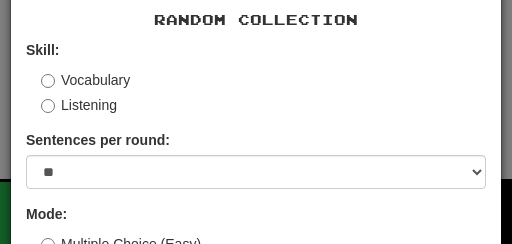 scroll, scrollTop: 69, scrollLeft: 0, axis: vertical 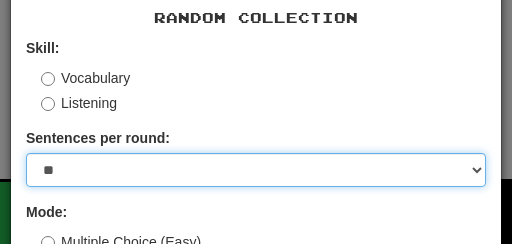 select on "*" 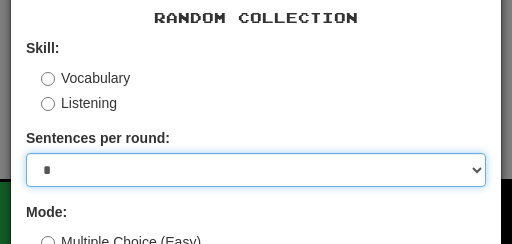 click on "*" at bounding box center [0, 0] 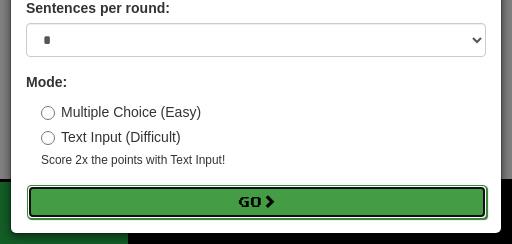 click on "Go" at bounding box center (257, 202) 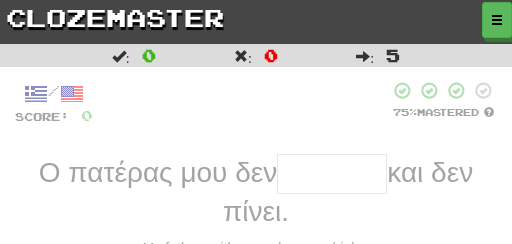 scroll, scrollTop: 0, scrollLeft: 0, axis: both 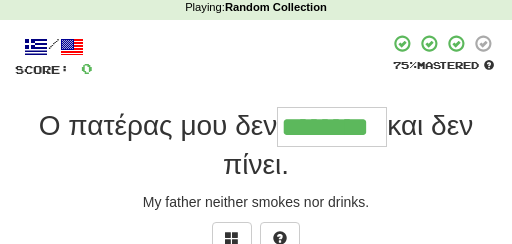 type on "********" 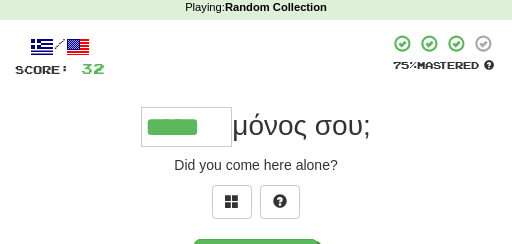 type on "*****" 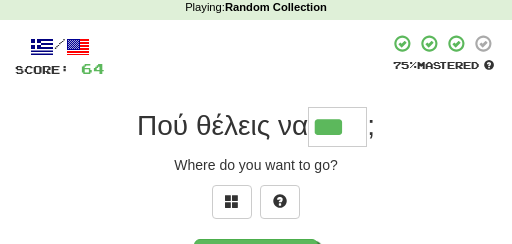 type on "***" 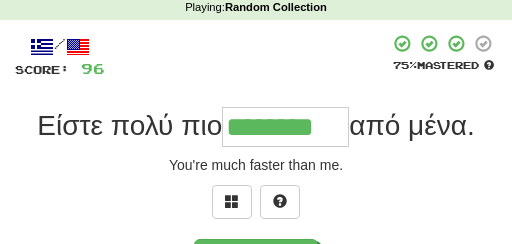 type on "********" 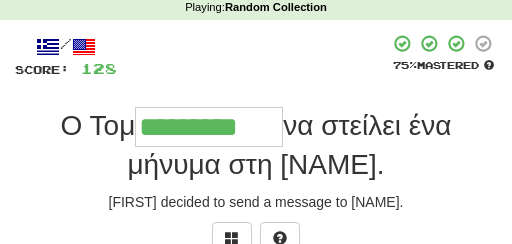 type on "*********" 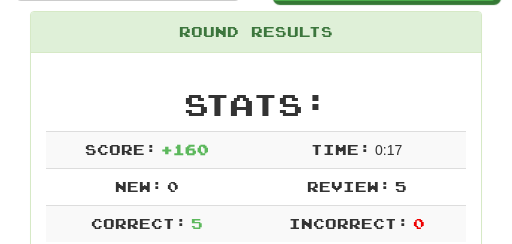 scroll, scrollTop: 228, scrollLeft: 0, axis: vertical 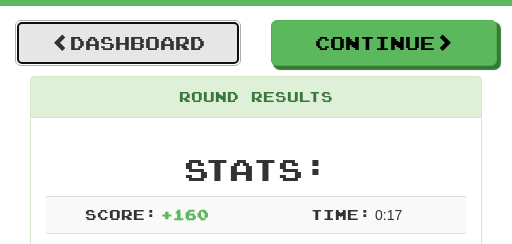 click on "Dashboard" at bounding box center [128, 43] 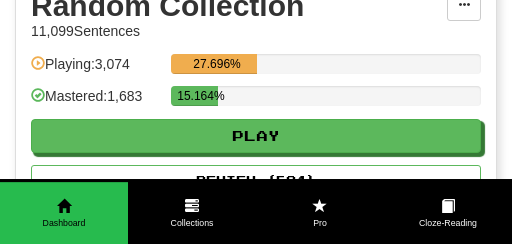 scroll, scrollTop: 5663, scrollLeft: 0, axis: vertical 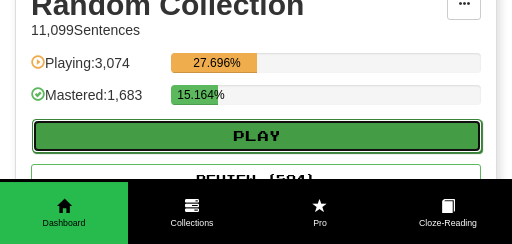 click on "Play" at bounding box center (257, 136) 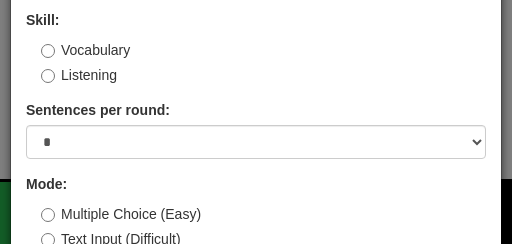 scroll, scrollTop: 102, scrollLeft: 0, axis: vertical 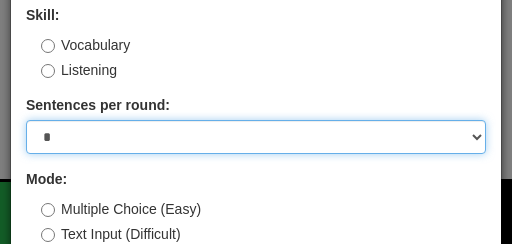 select on "**" 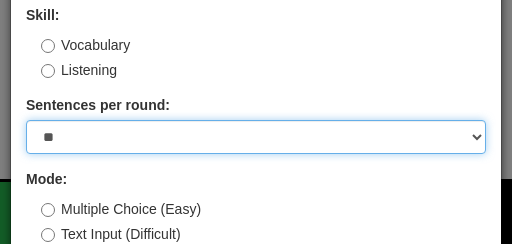 click on "**" at bounding box center (0, 0) 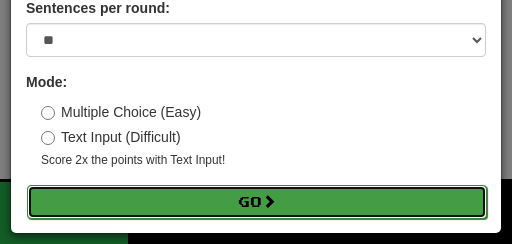 click on "Go" at bounding box center (257, 202) 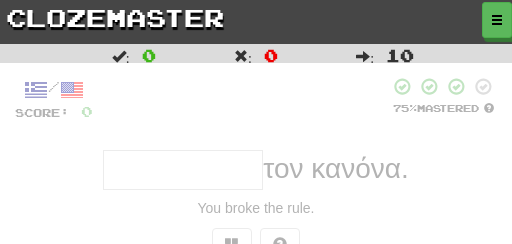 scroll, scrollTop: 0, scrollLeft: 0, axis: both 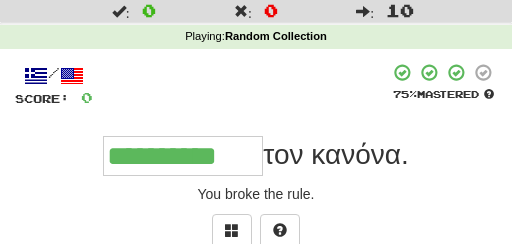 type on "**********" 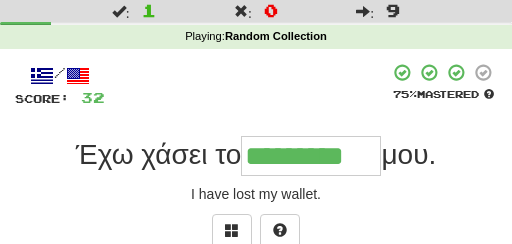 type on "*********" 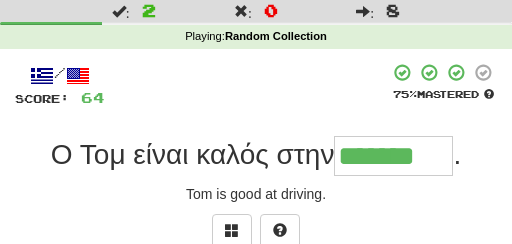 type on "*******" 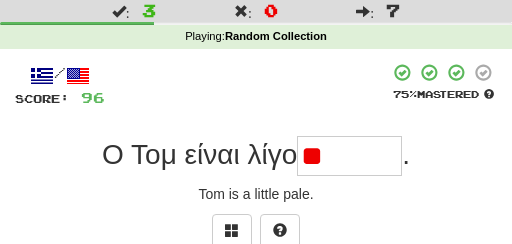 type on "*" 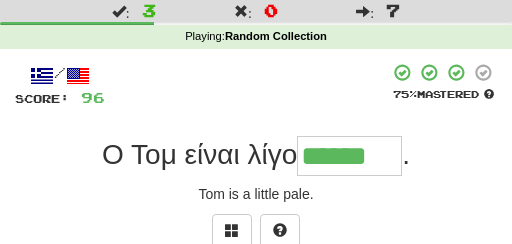 type on "******" 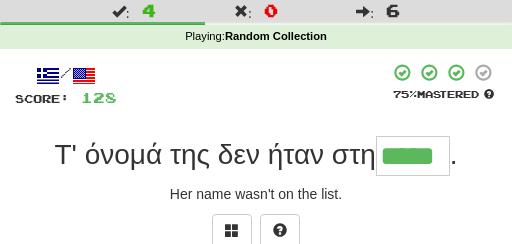 type on "*****" 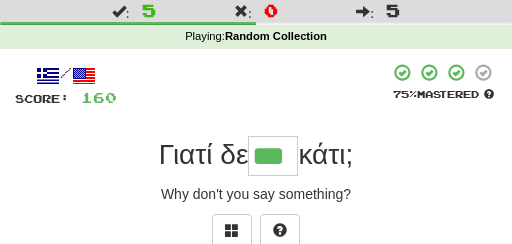 type on "***" 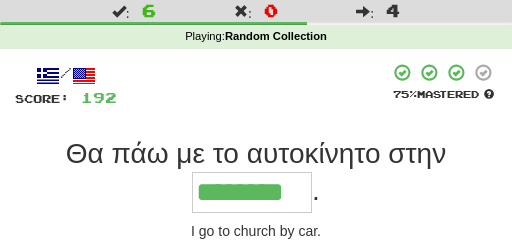 type on "********" 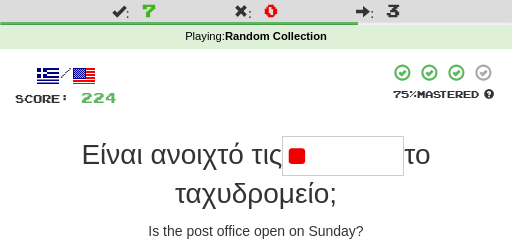 type on "*" 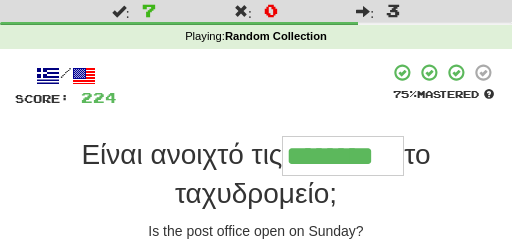 type on "********" 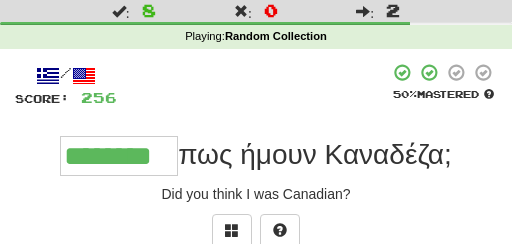 type on "********" 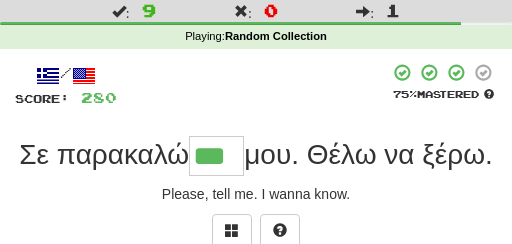 type on "***" 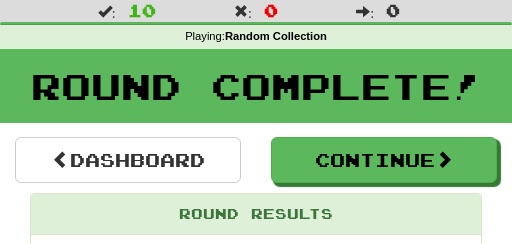 click on "Round Results" at bounding box center (256, 214) 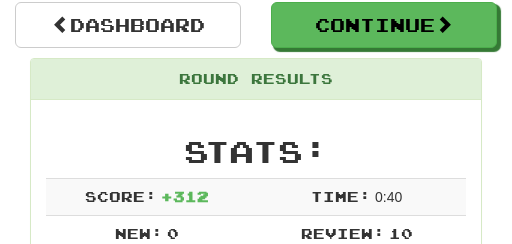 scroll, scrollTop: 187, scrollLeft: 0, axis: vertical 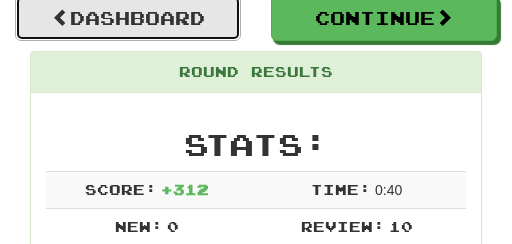 click on "Dashboard" at bounding box center [128, 18] 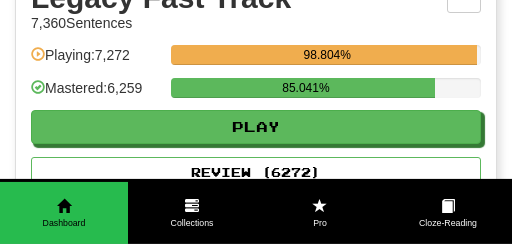 scroll, scrollTop: 5385, scrollLeft: 0, axis: vertical 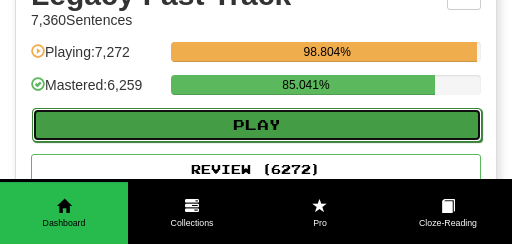 click on "Play" at bounding box center (257, 125) 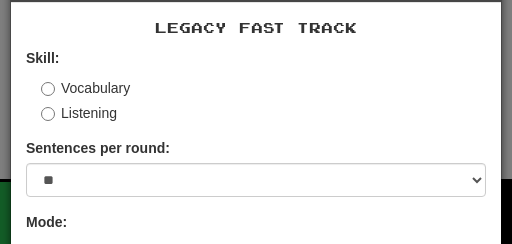scroll, scrollTop: 63, scrollLeft: 0, axis: vertical 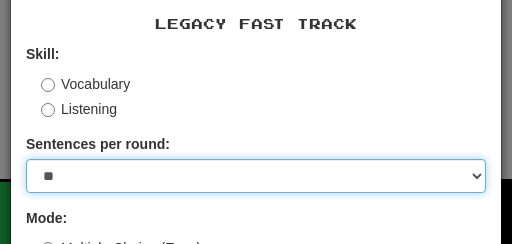 select on "**" 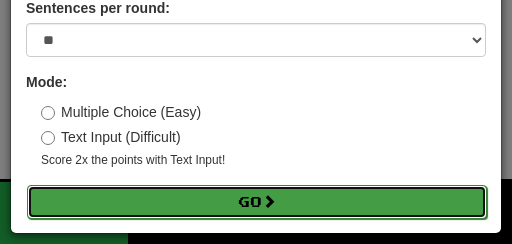 click on "Go" at bounding box center (257, 202) 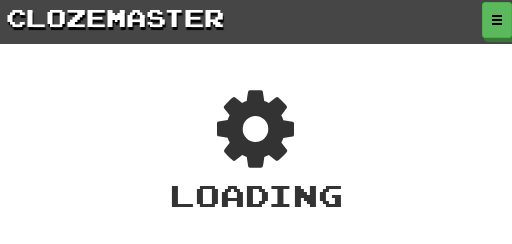scroll, scrollTop: 0, scrollLeft: 0, axis: both 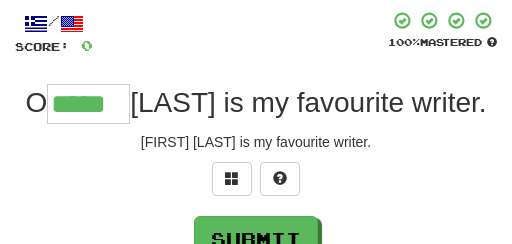 type on "*****" 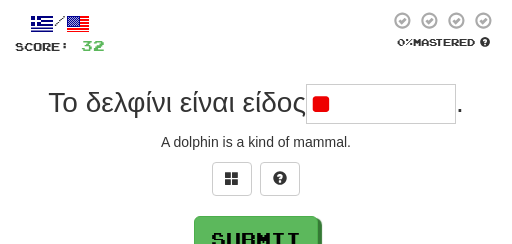 type on "*" 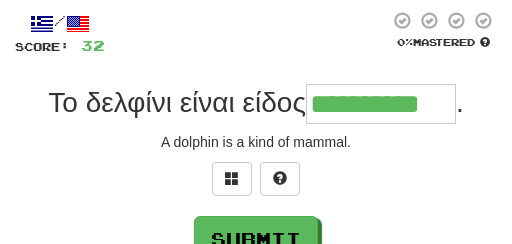 type on "**********" 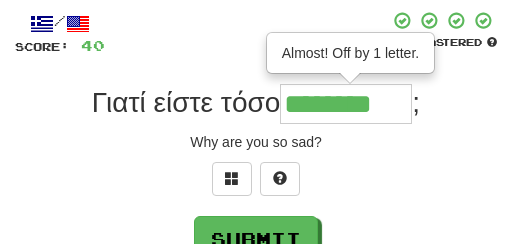 type on "********" 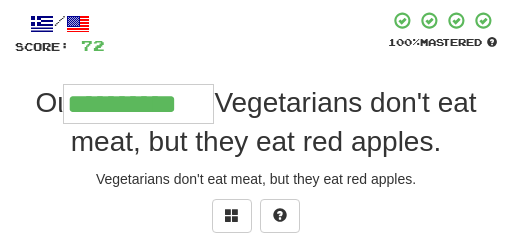type on "**********" 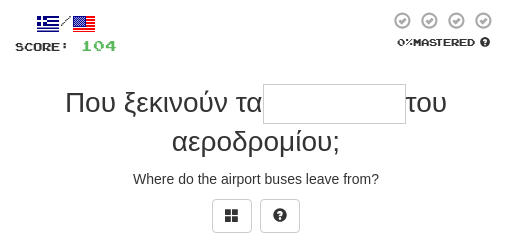 type on "*" 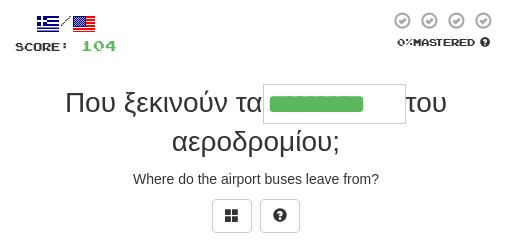 type on "*********" 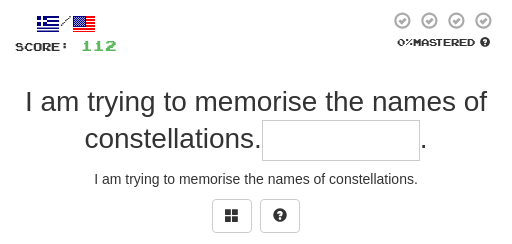 type on "*" 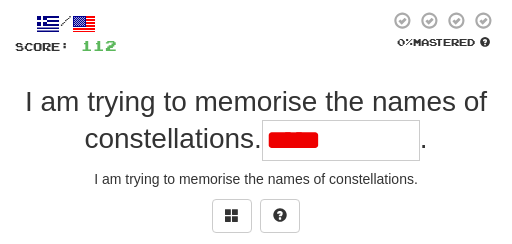 type on "**********" 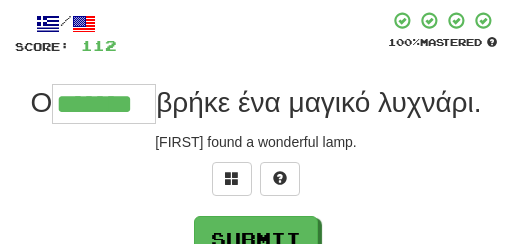 type on "*******" 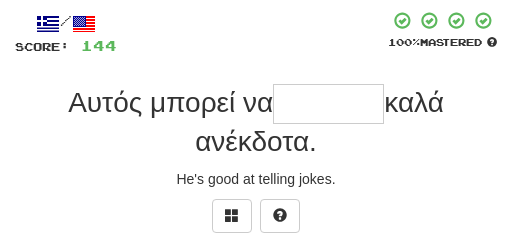 type on "*" 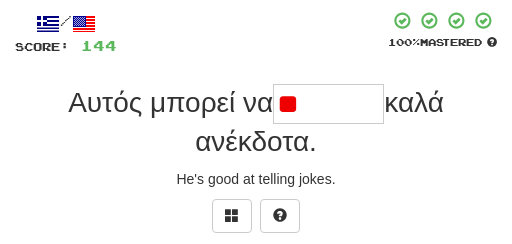 type on "*" 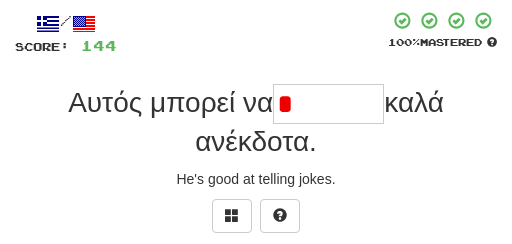 type on "********" 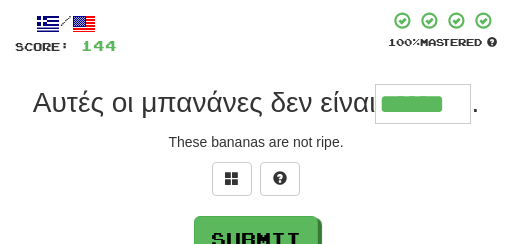 type on "******" 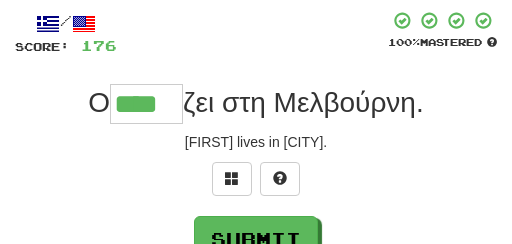 type on "****" 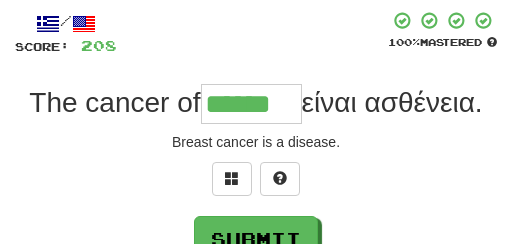 type on "******" 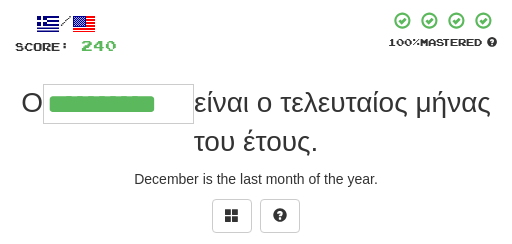 type on "**********" 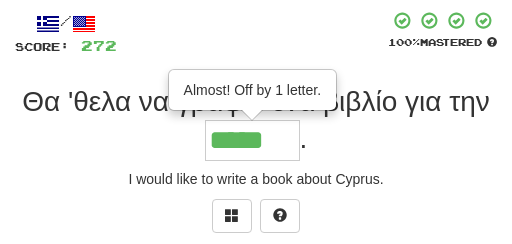 type on "*****" 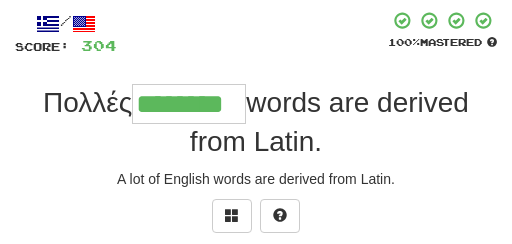 type on "********" 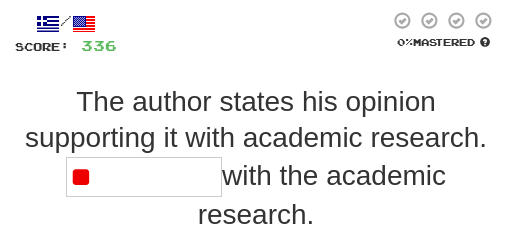 type on "*" 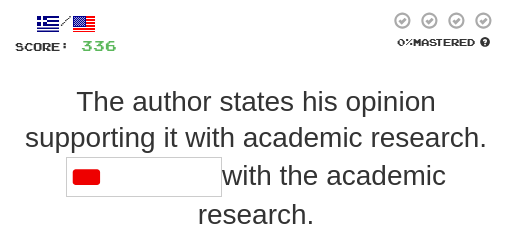 type on "**********" 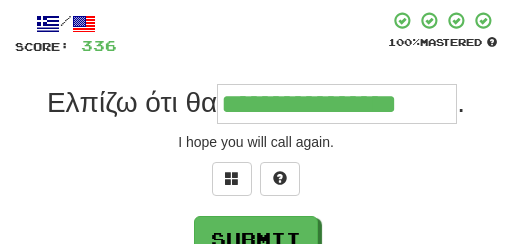 type on "**********" 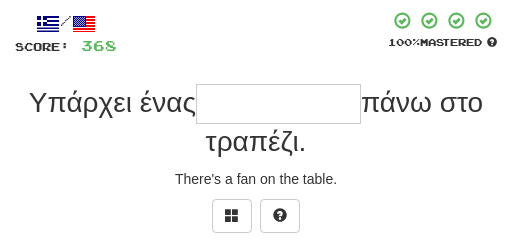 type on "*" 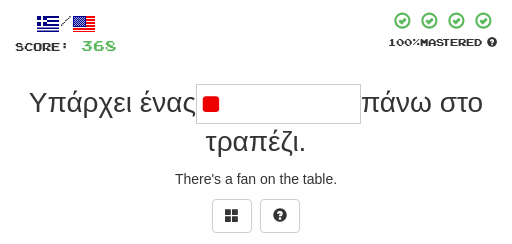 type on "*" 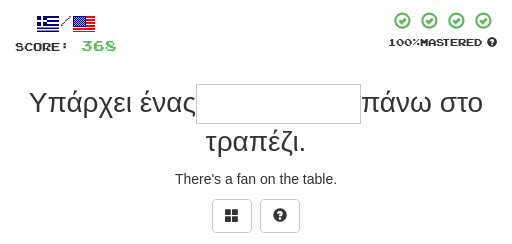 type on "*" 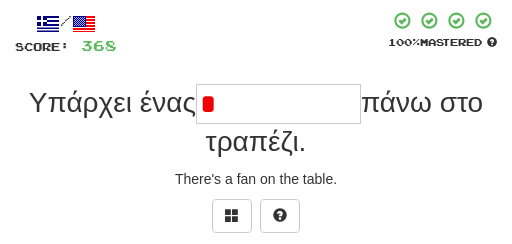 type on "**********" 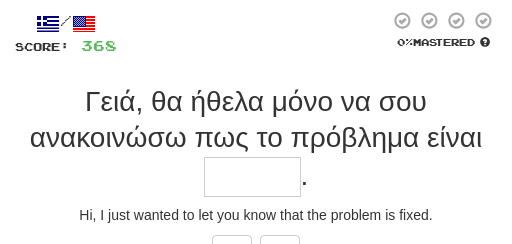 type on "*" 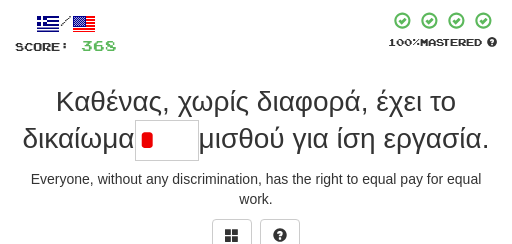 type on "****" 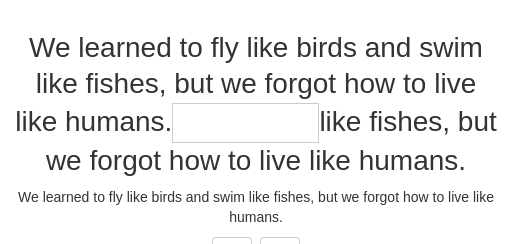 scroll, scrollTop: 160, scrollLeft: 0, axis: vertical 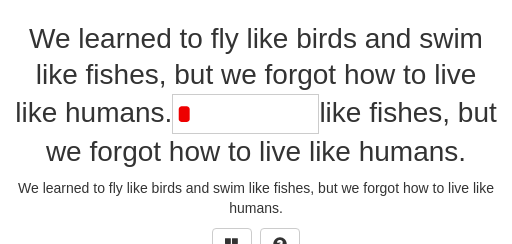 type on "*********" 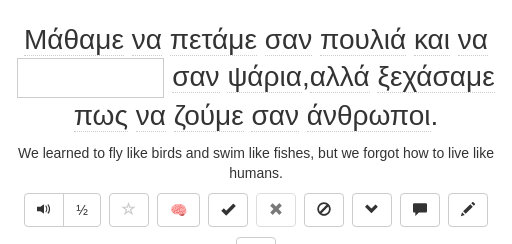 scroll, scrollTop: 160, scrollLeft: 0, axis: vertical 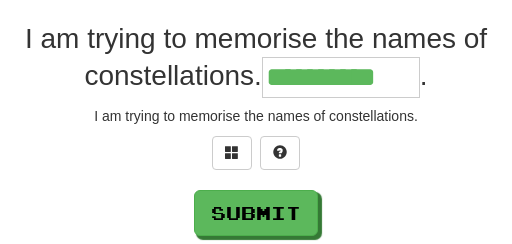 type on "**********" 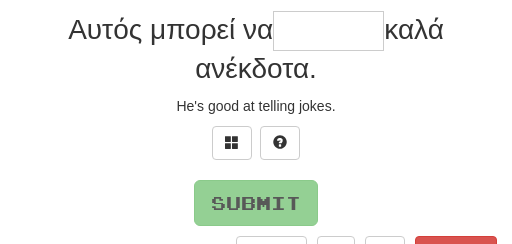 scroll, scrollTop: 160, scrollLeft: 0, axis: vertical 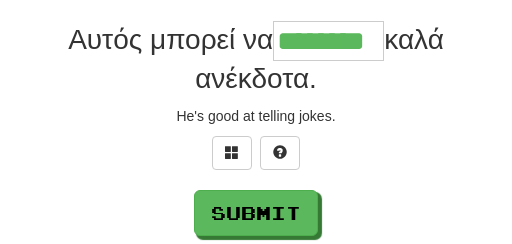 type on "********" 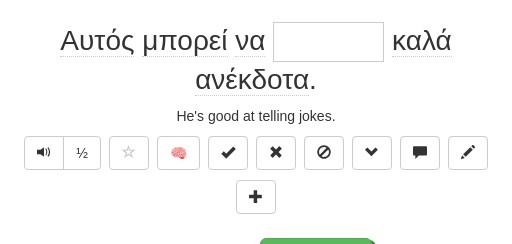 scroll, scrollTop: 160, scrollLeft: 0, axis: vertical 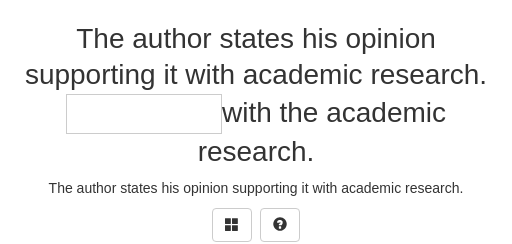 type on "**********" 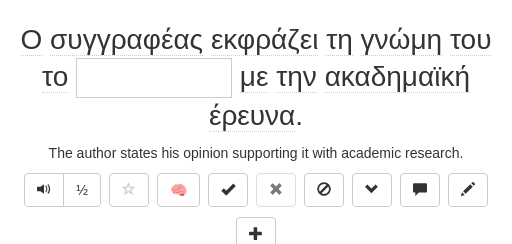 scroll, scrollTop: 160, scrollLeft: 0, axis: vertical 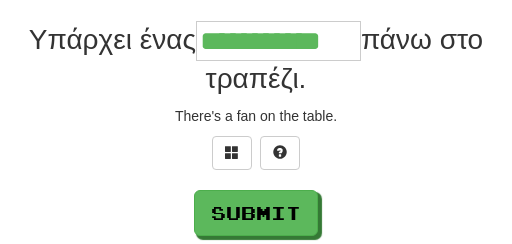 type on "**********" 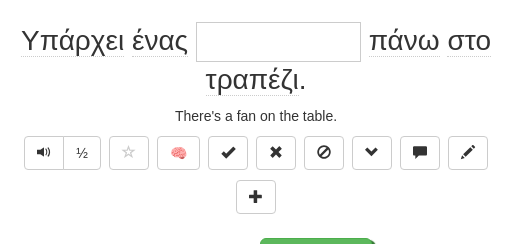 scroll, scrollTop: 160, scrollLeft: 0, axis: vertical 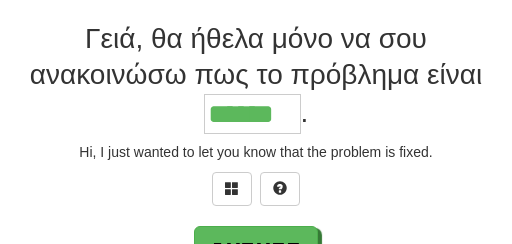 type on "******" 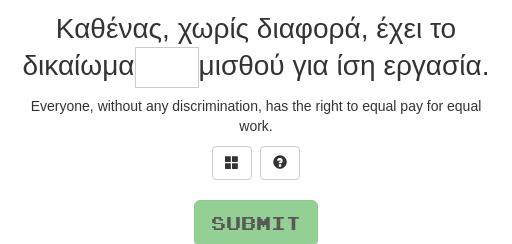 scroll, scrollTop: 160, scrollLeft: 0, axis: vertical 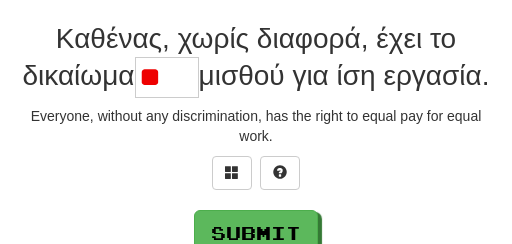 type on "*" 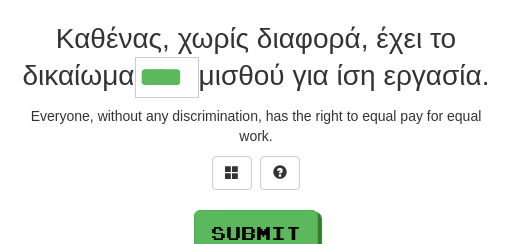 type on "****" 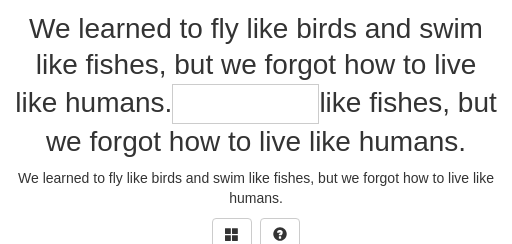 scroll, scrollTop: 160, scrollLeft: 0, axis: vertical 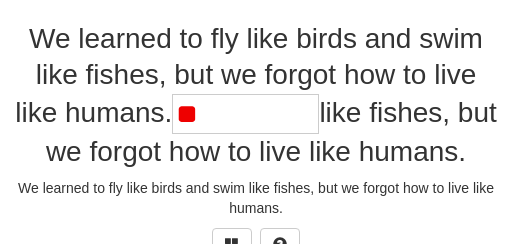 type on "*" 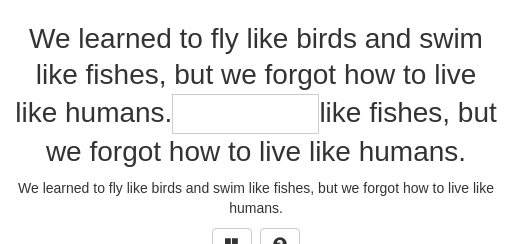 type on "*********" 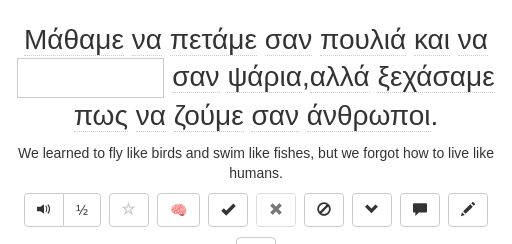 scroll, scrollTop: 160, scrollLeft: 0, axis: vertical 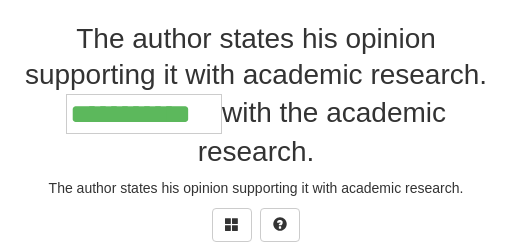 type on "**********" 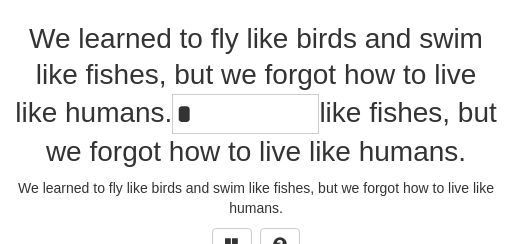 type on "*********" 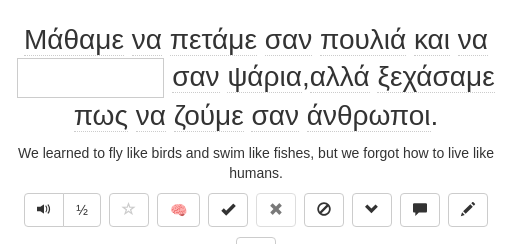 scroll, scrollTop: 160, scrollLeft: 0, axis: vertical 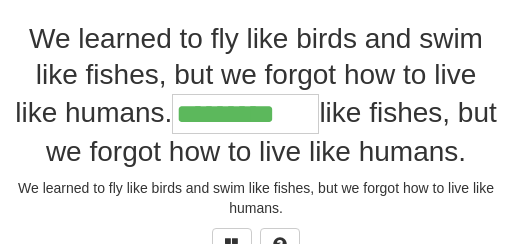 type on "*********" 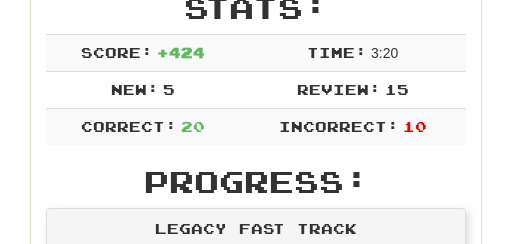 scroll, scrollTop: 323, scrollLeft: 0, axis: vertical 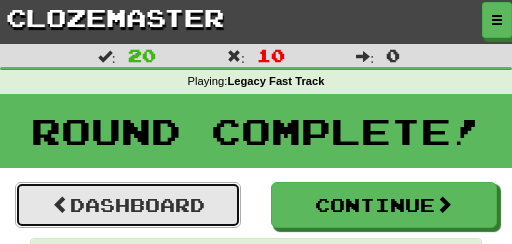 click on "Dashboard" at bounding box center (128, 205) 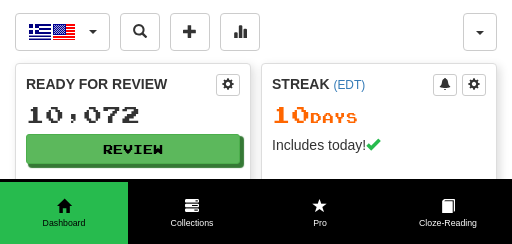 scroll, scrollTop: 0, scrollLeft: 0, axis: both 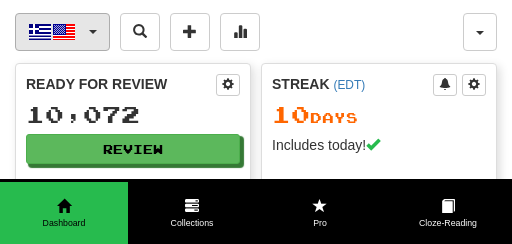 click on "Ελληνικά  /  English" at bounding box center [62, 32] 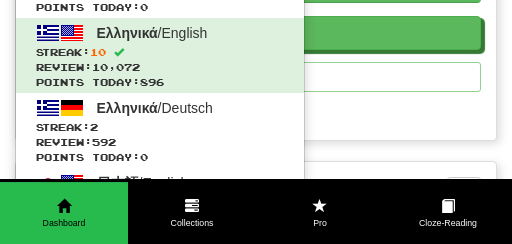 scroll, scrollTop: 566, scrollLeft: 0, axis: vertical 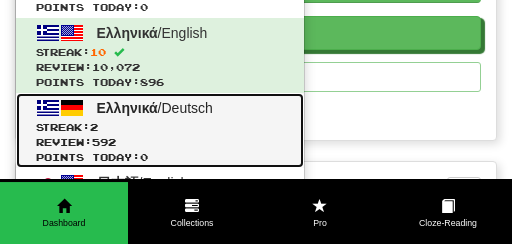 click on "Review:  592" at bounding box center [160, 142] 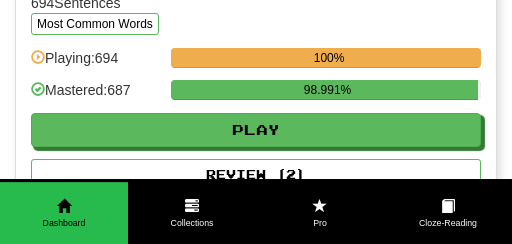 scroll, scrollTop: 469, scrollLeft: 0, axis: vertical 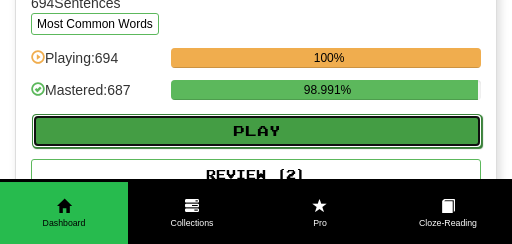 click on "Play" at bounding box center [257, 131] 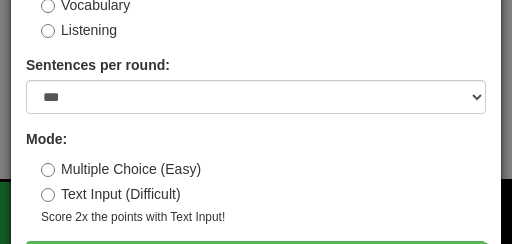 scroll, scrollTop: 150, scrollLeft: 0, axis: vertical 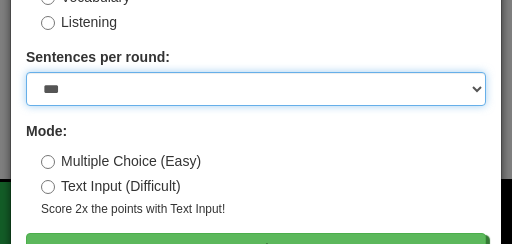 click on "* ** ** ** ** ** *** ********" at bounding box center [256, 89] 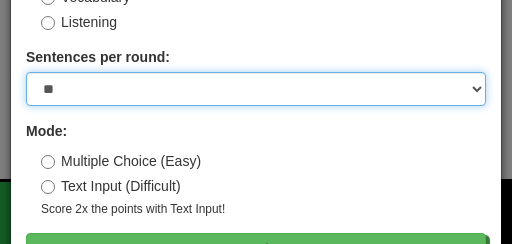 click on "**" at bounding box center [0, 0] 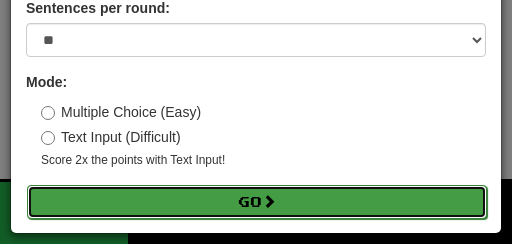 click on "Go" at bounding box center (257, 202) 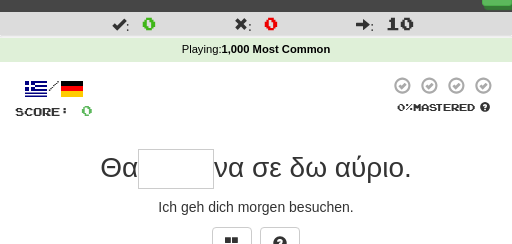 scroll, scrollTop: 34, scrollLeft: 0, axis: vertical 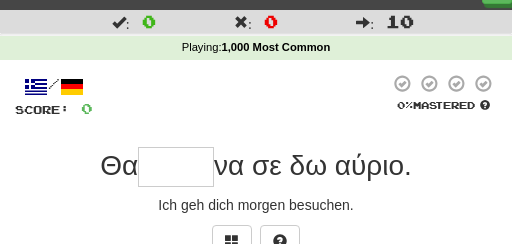 type on "*" 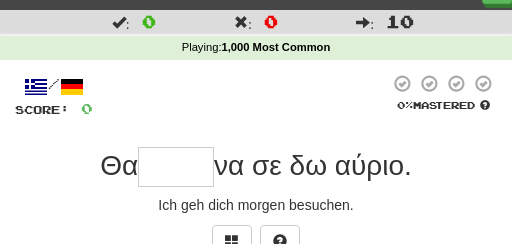 type on "*" 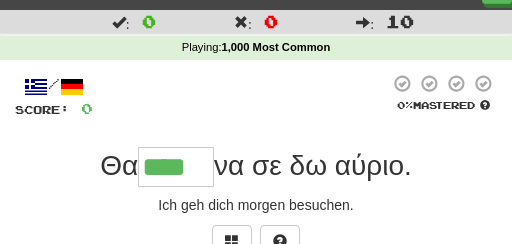 type on "****" 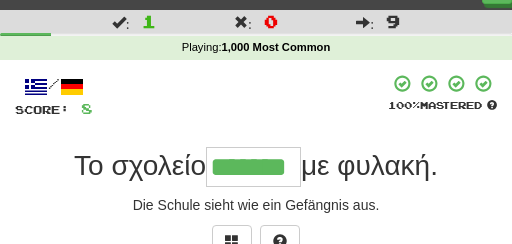 type on "*******" 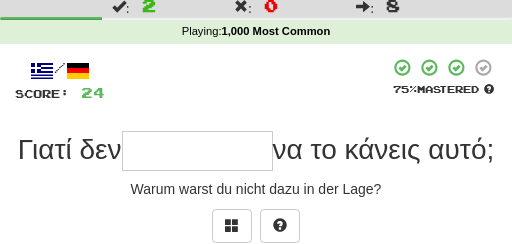 scroll, scrollTop: 56, scrollLeft: 0, axis: vertical 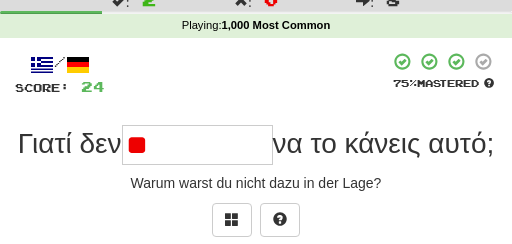 type on "*" 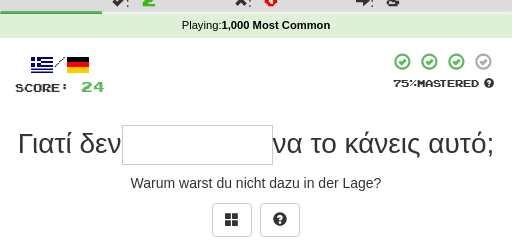 type on "*" 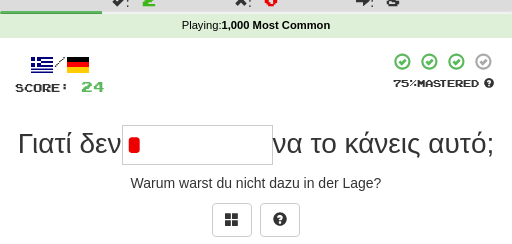 type on "*********" 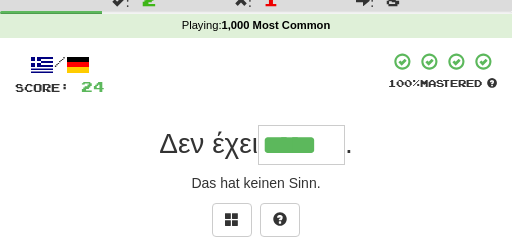 type on "*****" 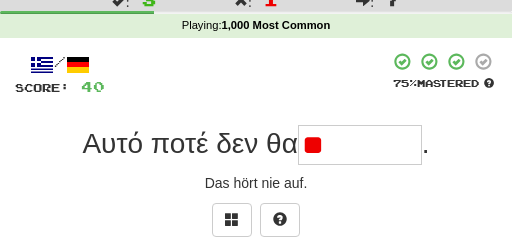 type on "*" 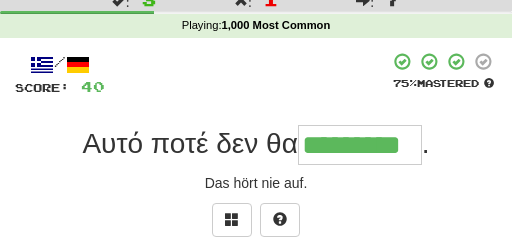 type on "*********" 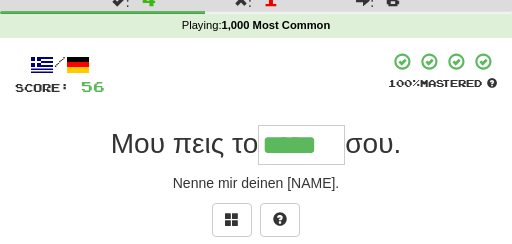 type on "*****" 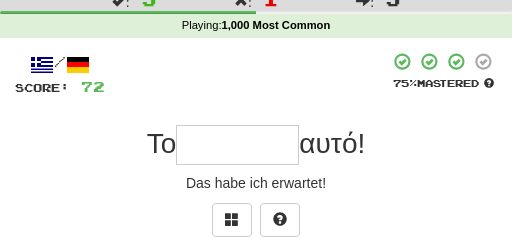 type on "*" 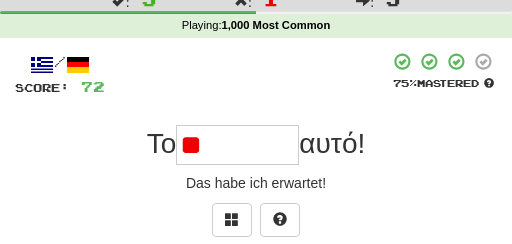 type on "*" 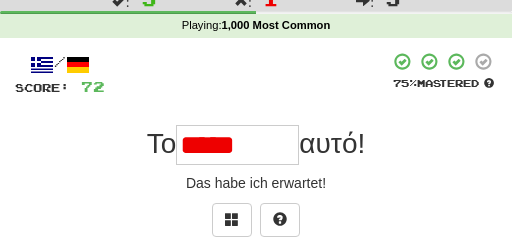 type on "********" 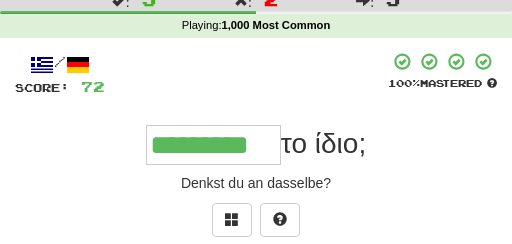 type on "*********" 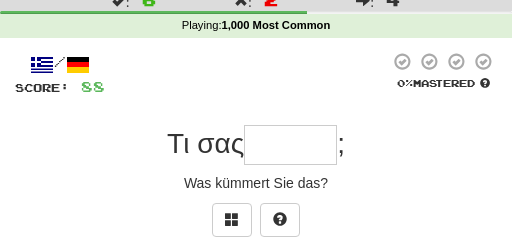type on "*" 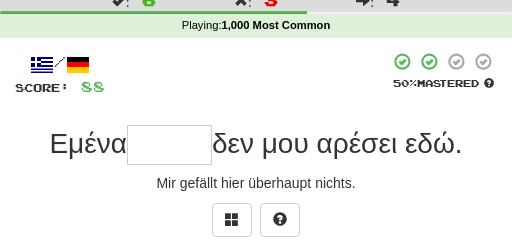 type on "*" 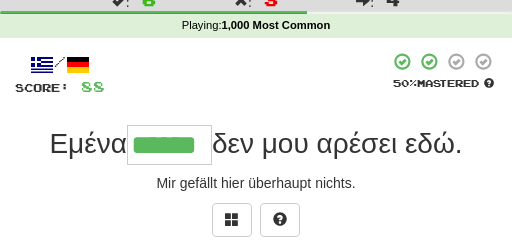 type on "******" 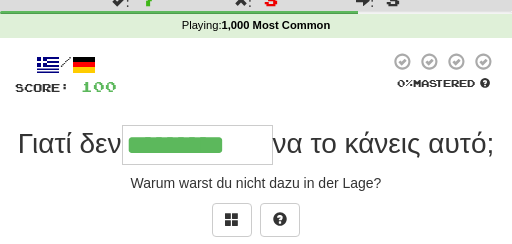 type on "*********" 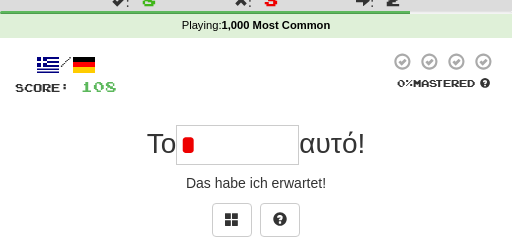 type on "********" 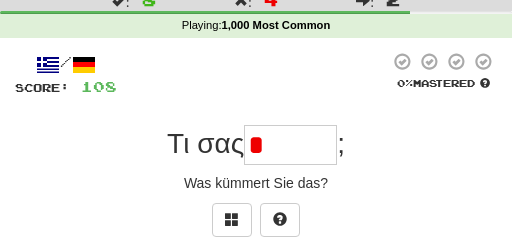 type on "*******" 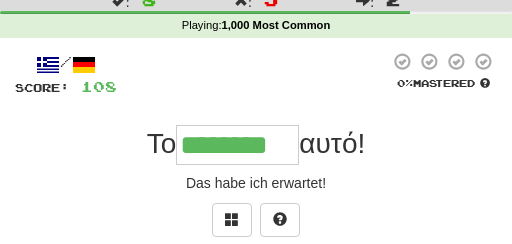 type on "********" 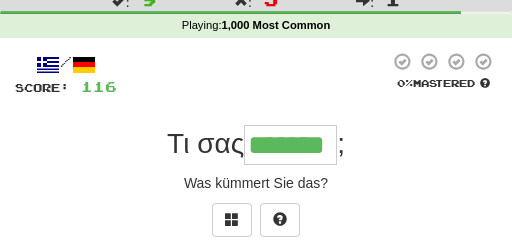 type on "*******" 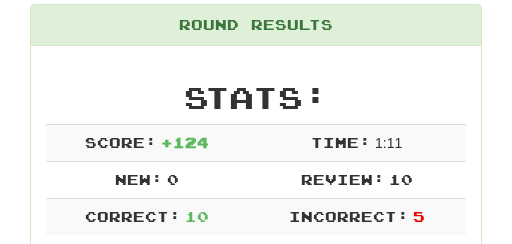 scroll, scrollTop: 164, scrollLeft: 0, axis: vertical 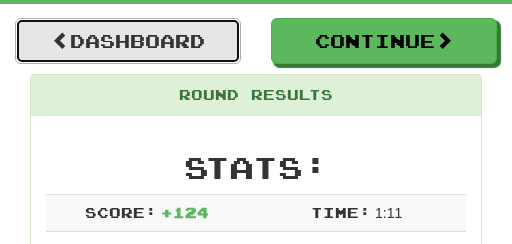 click on "Dashboard" at bounding box center (128, 41) 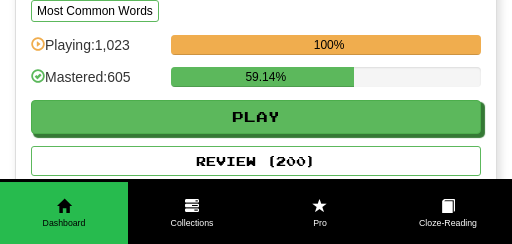 scroll, scrollTop: 854, scrollLeft: 0, axis: vertical 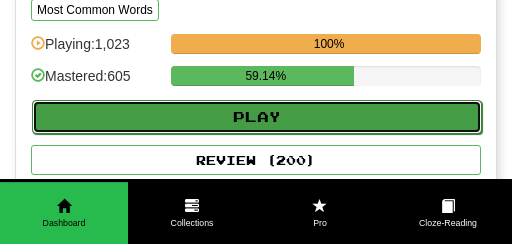 click on "Play" at bounding box center (257, 117) 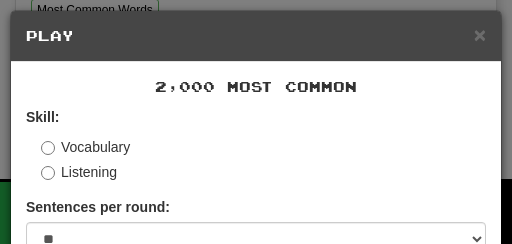 scroll, scrollTop: 199, scrollLeft: 0, axis: vertical 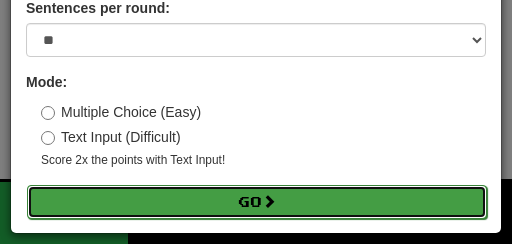 click on "Go" at bounding box center [257, 202] 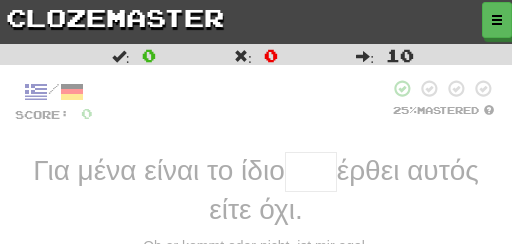 scroll, scrollTop: 0, scrollLeft: 0, axis: both 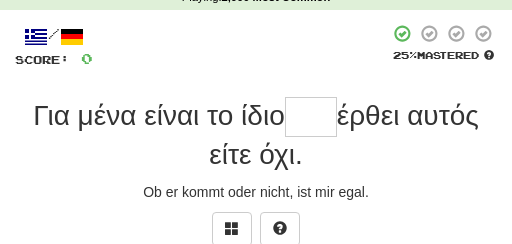 type on "*" 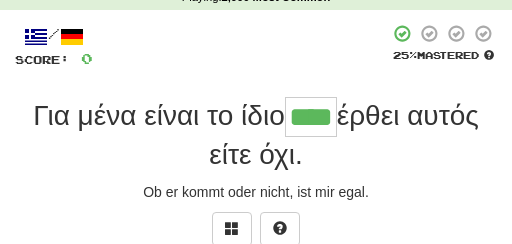 type on "****" 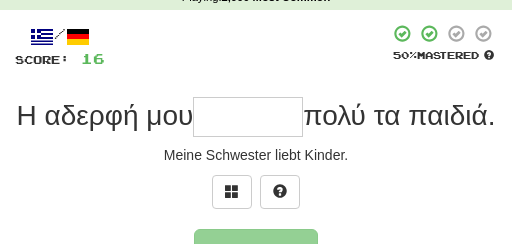 type on "*" 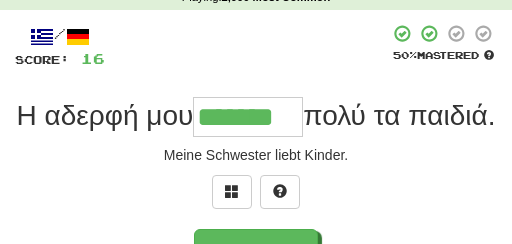 type on "*******" 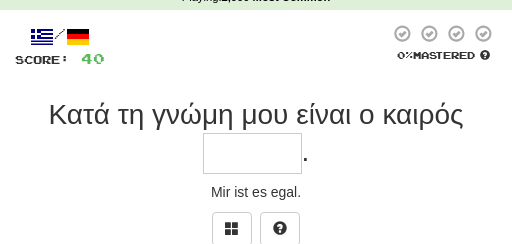type on "*" 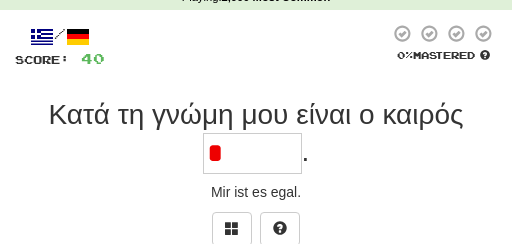 type on "******" 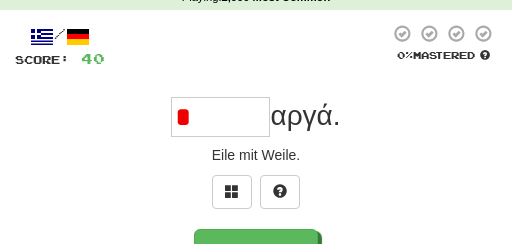 type on "******" 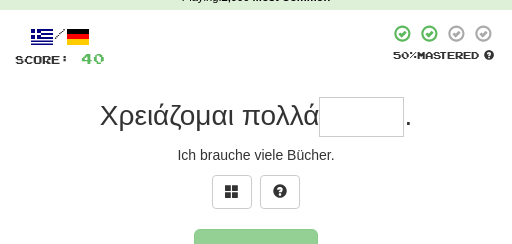 type on "*" 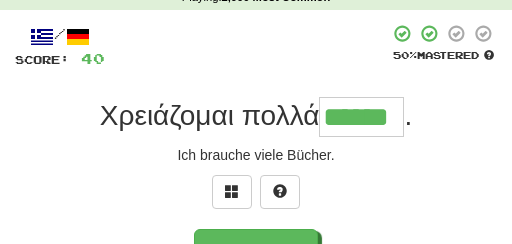 type on "******" 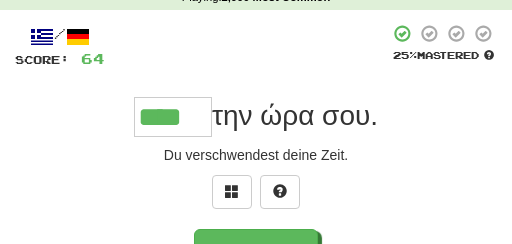 type on "****" 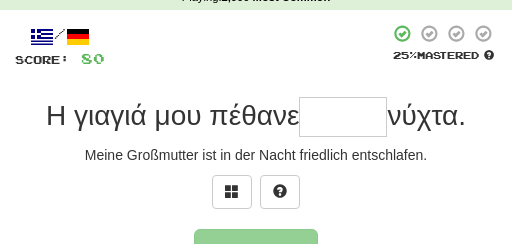 type on "*" 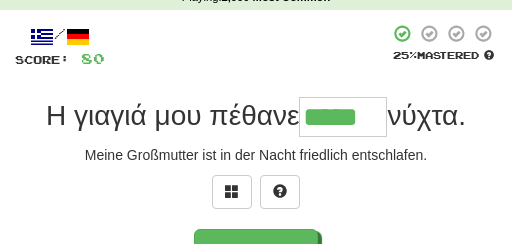 type on "*****" 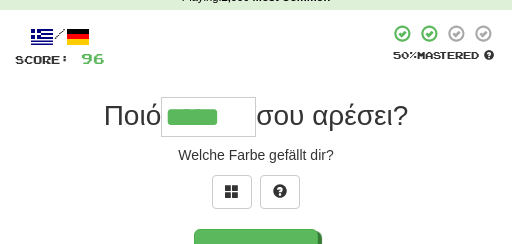 type on "*****" 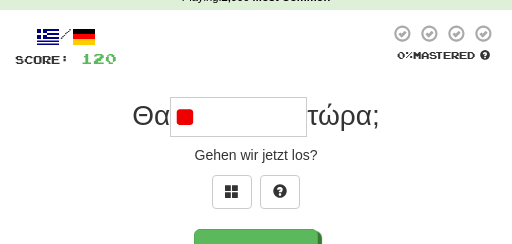 type on "*" 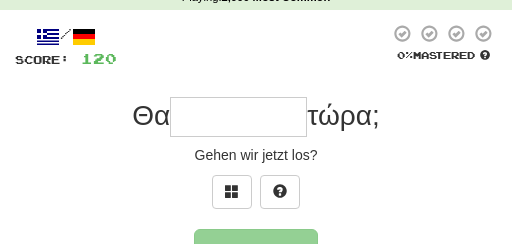 type on "*" 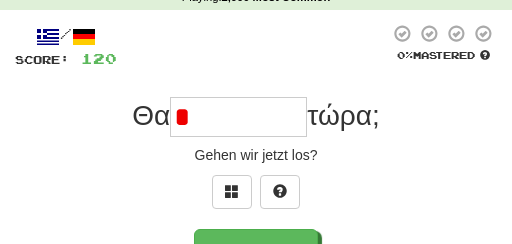 type on "********" 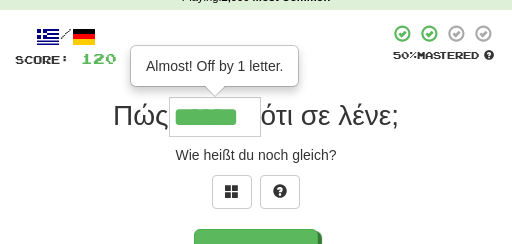 type on "******" 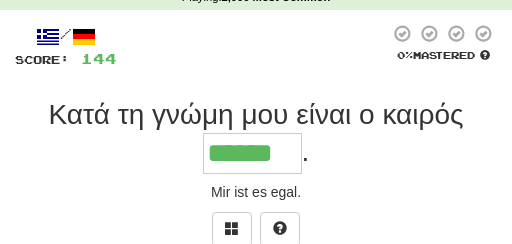 type on "******" 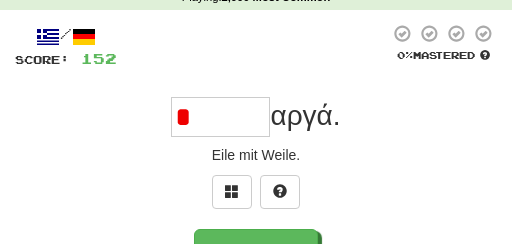 type on "******" 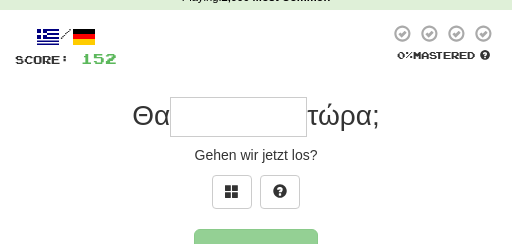 type on "********" 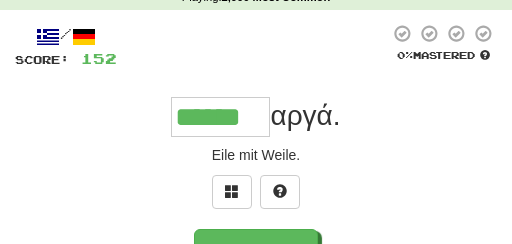 type on "******" 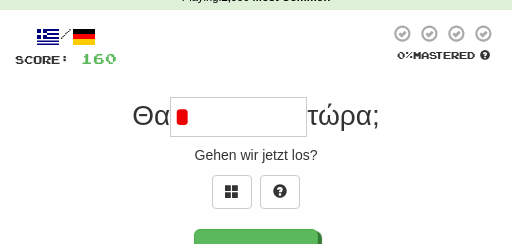 type on "********" 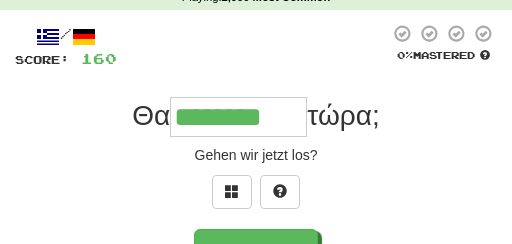 type on "********" 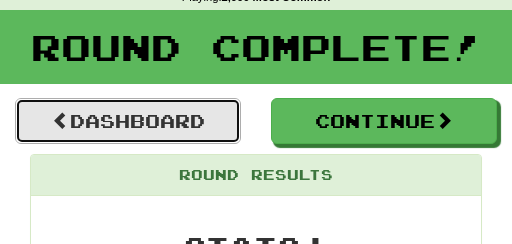 click on "Dashboard" at bounding box center [128, 121] 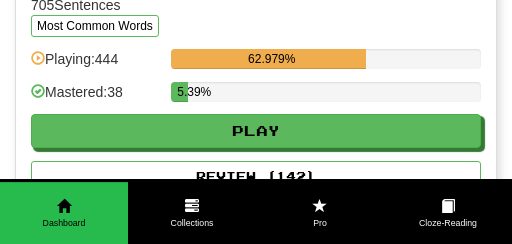 scroll, scrollTop: 1209, scrollLeft: 0, axis: vertical 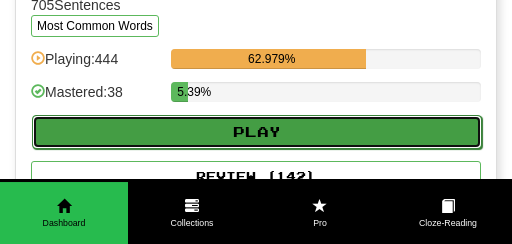 click on "Play" at bounding box center (257, 132) 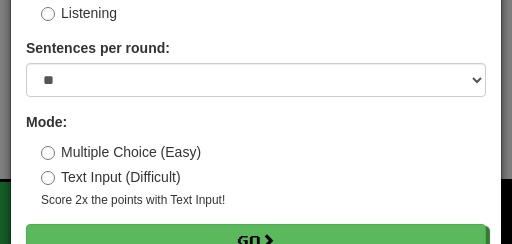 scroll, scrollTop: 199, scrollLeft: 0, axis: vertical 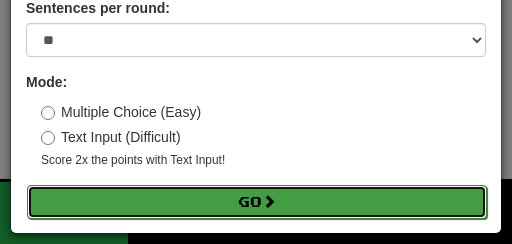 click on "Go" at bounding box center (257, 202) 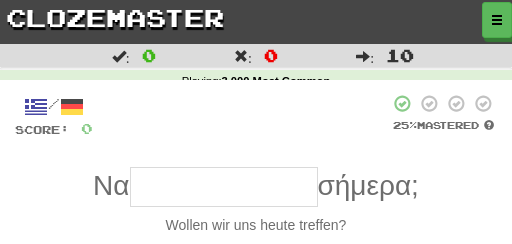 scroll, scrollTop: 0, scrollLeft: 0, axis: both 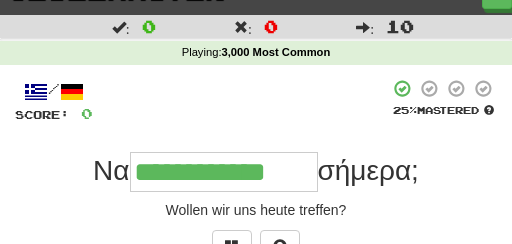 type on "**********" 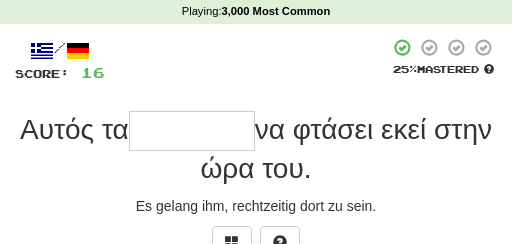 scroll, scrollTop: 71, scrollLeft: 0, axis: vertical 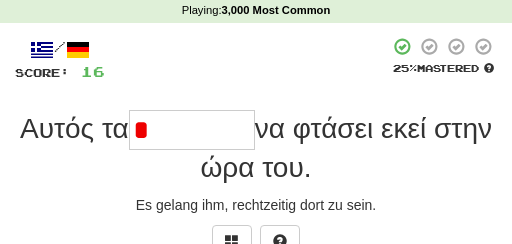 type on "********" 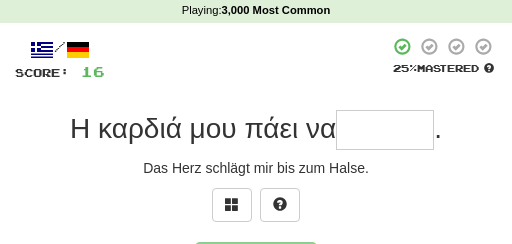 type on "*" 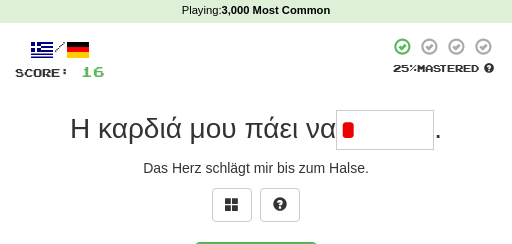type on "******" 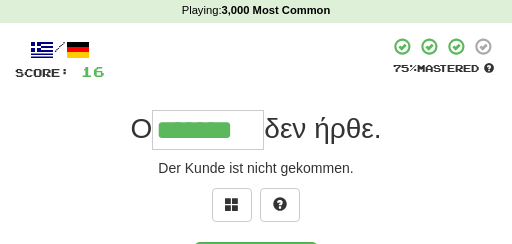 type on "*******" 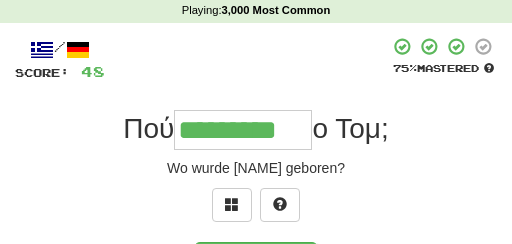 type on "*********" 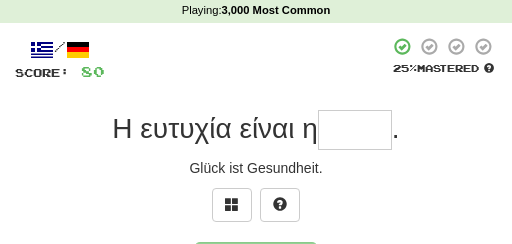 type on "*" 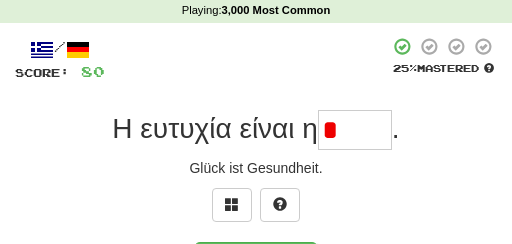 type on "*****" 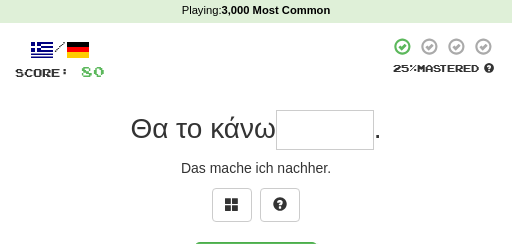 type on "*" 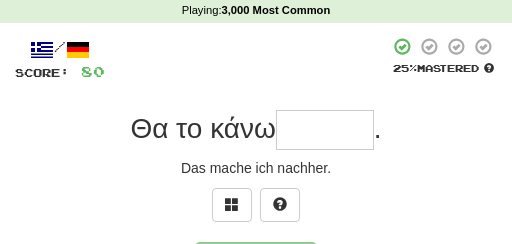type on "*" 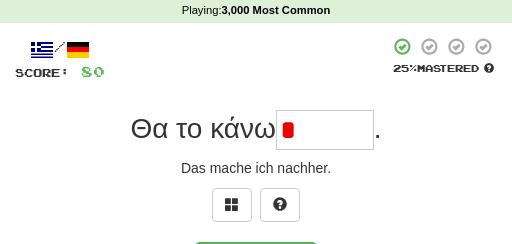 type on "******" 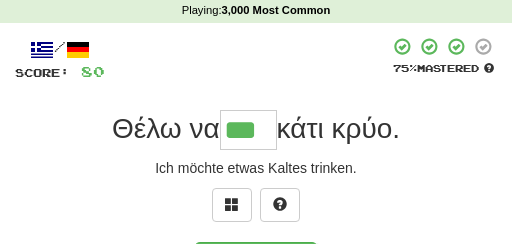 type on "***" 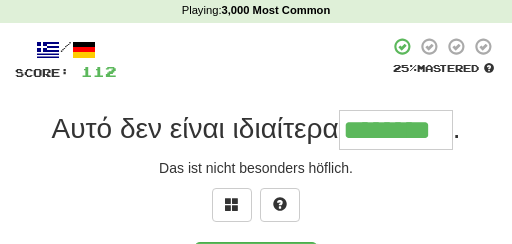 type on "********" 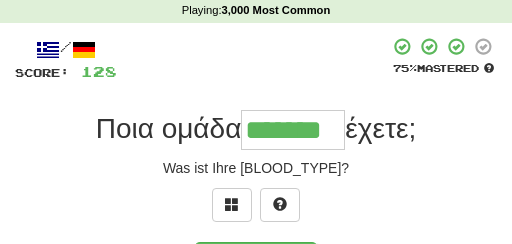 type on "*******" 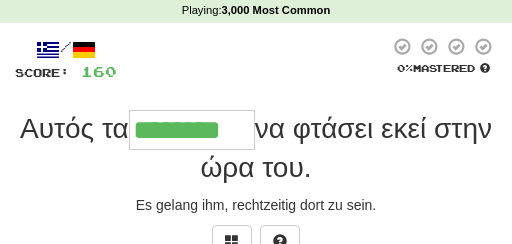 type on "********" 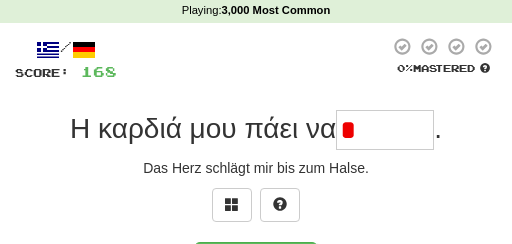 type on "******" 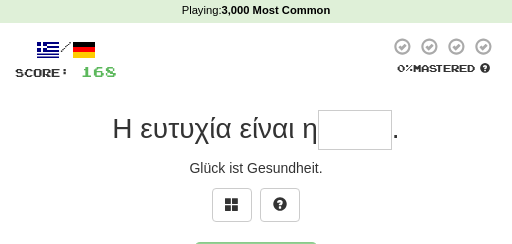 type on "*****" 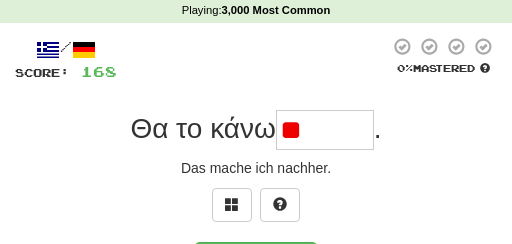 type on "******" 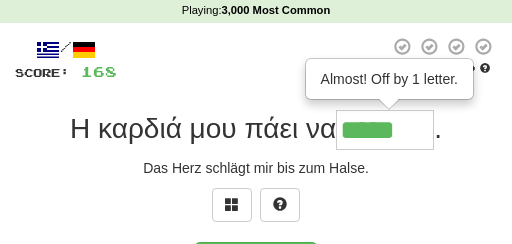 type on "******" 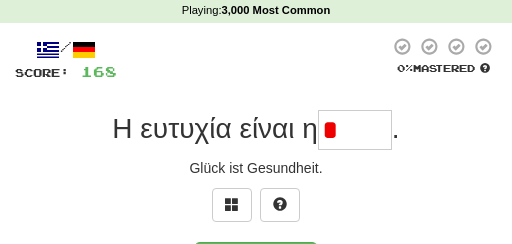 type on "*****" 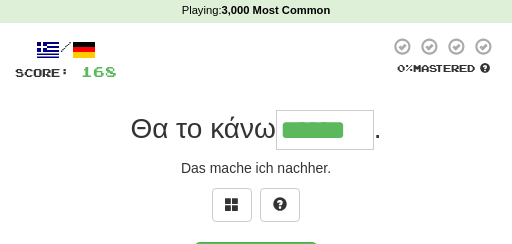 type on "******" 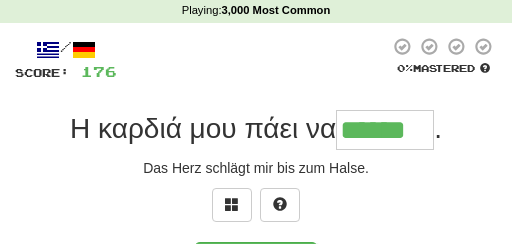 type on "******" 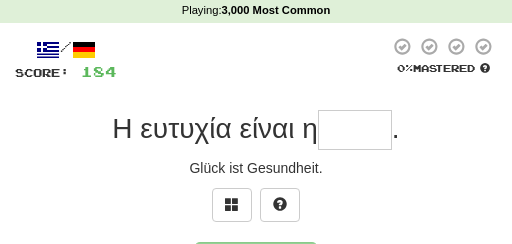 type on "*****" 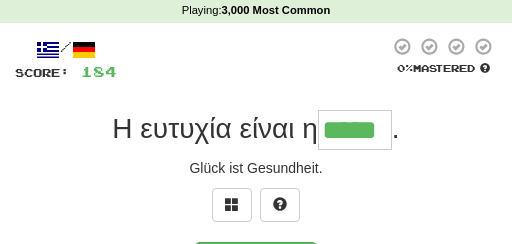 type on "*****" 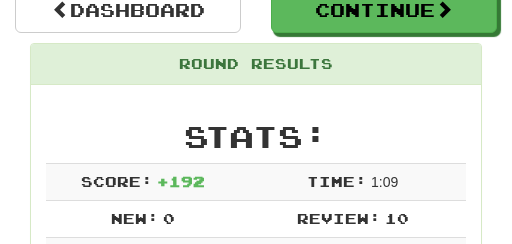 scroll, scrollTop: 195, scrollLeft: 0, axis: vertical 